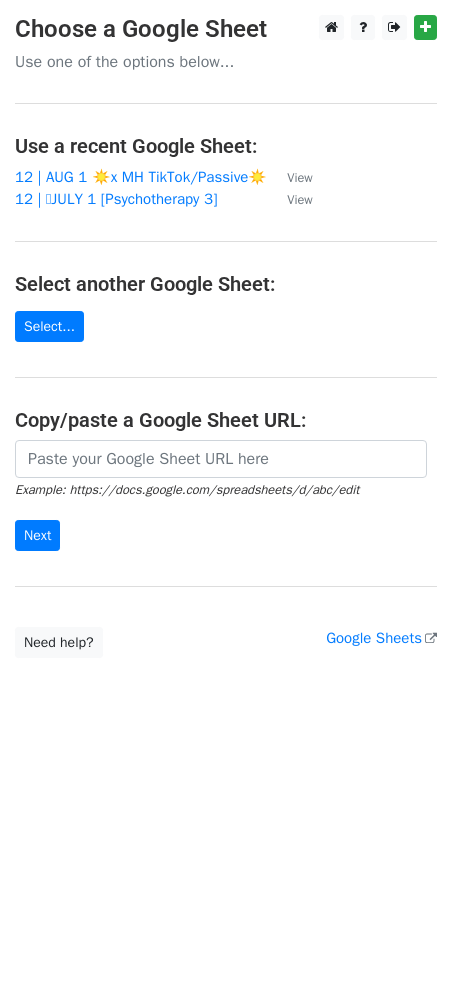 scroll, scrollTop: 0, scrollLeft: 0, axis: both 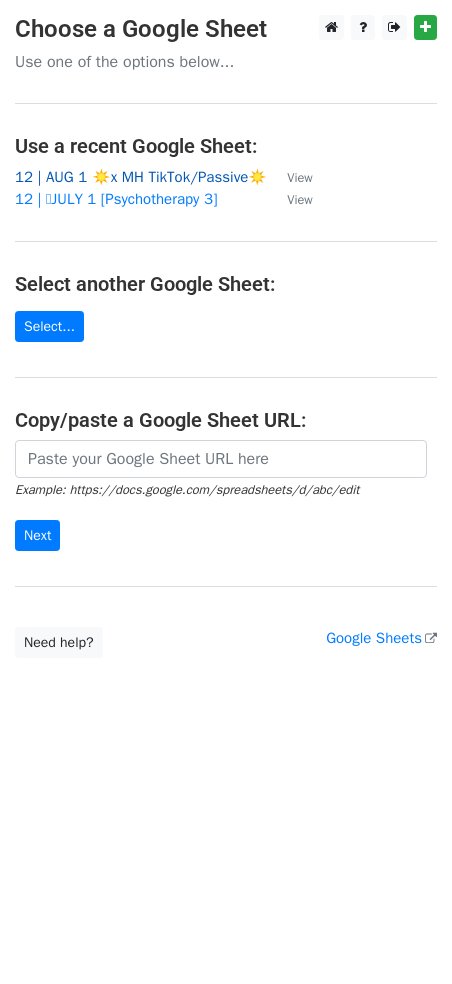 click on "12 | AUG 1 ☀️x MH TikTok/Passive☀️" at bounding box center [141, 177] 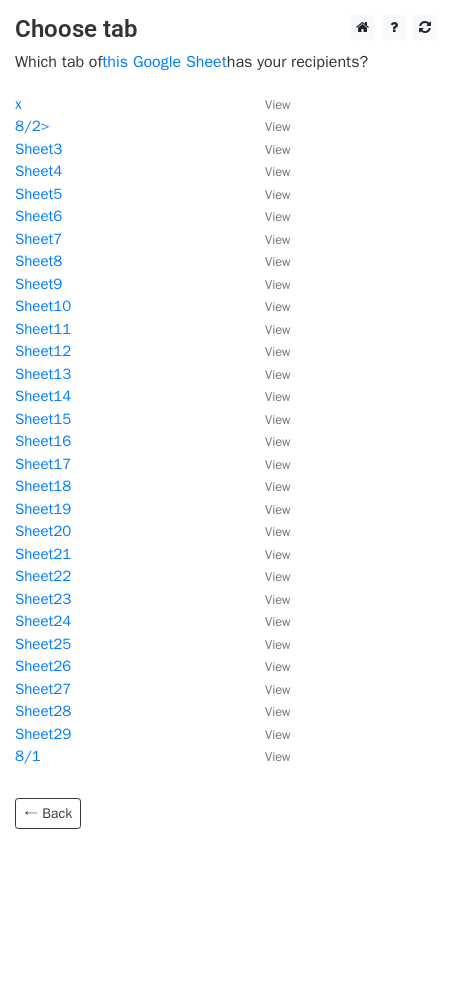 scroll, scrollTop: 0, scrollLeft: 0, axis: both 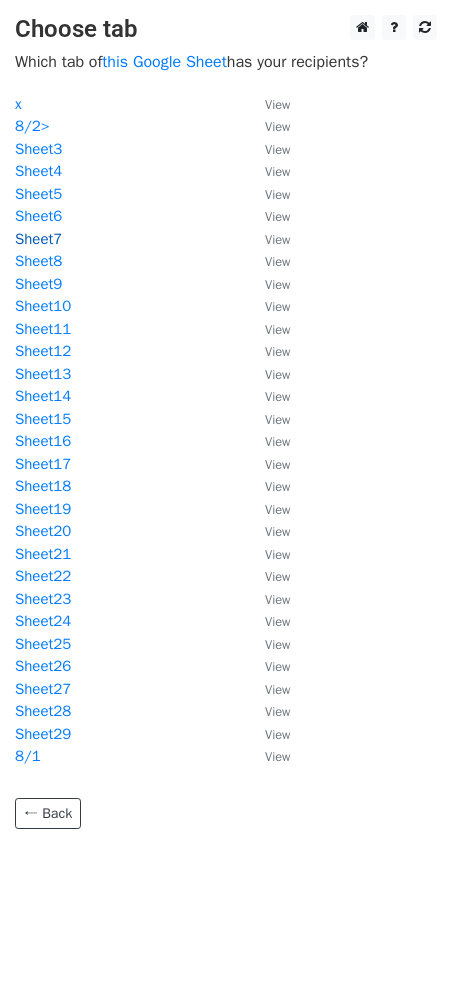 click on "Sheet7" at bounding box center [38, 239] 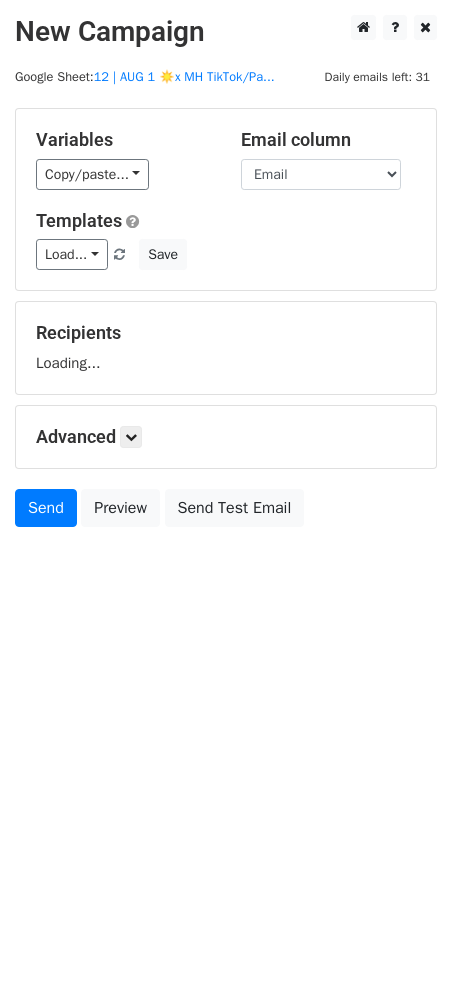 scroll, scrollTop: 0, scrollLeft: 0, axis: both 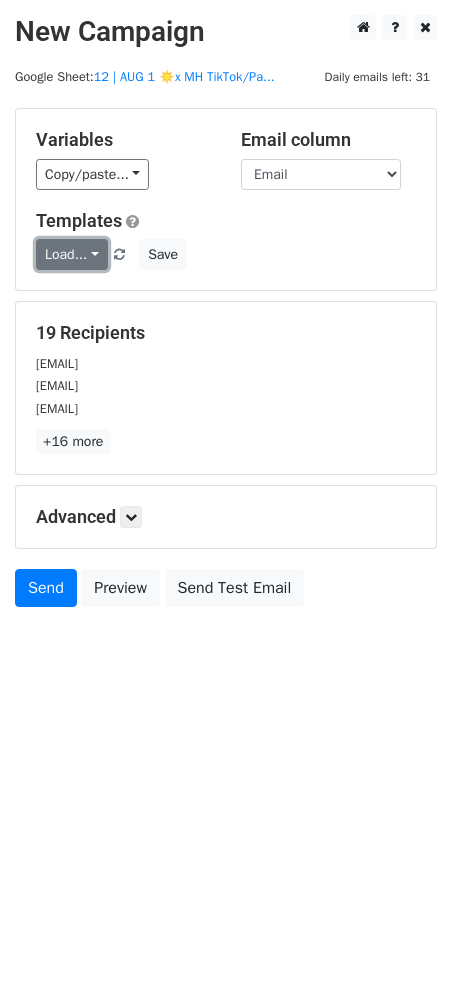 click on "Load..." at bounding box center [72, 254] 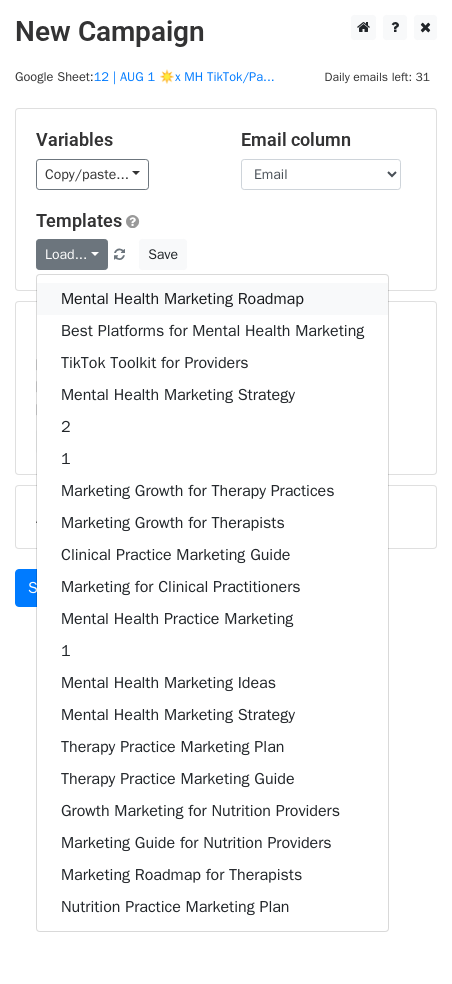 click on "Mental Health Marketing Roadmap" at bounding box center (212, 299) 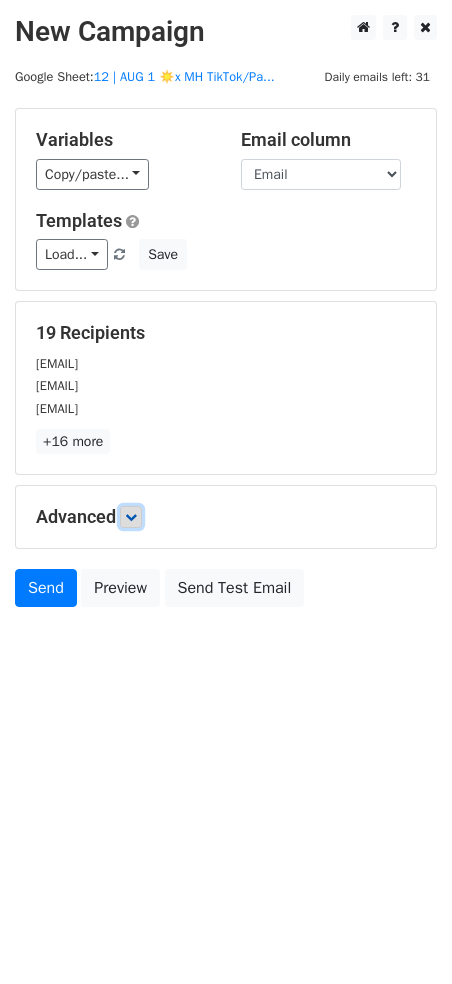 click at bounding box center (131, 517) 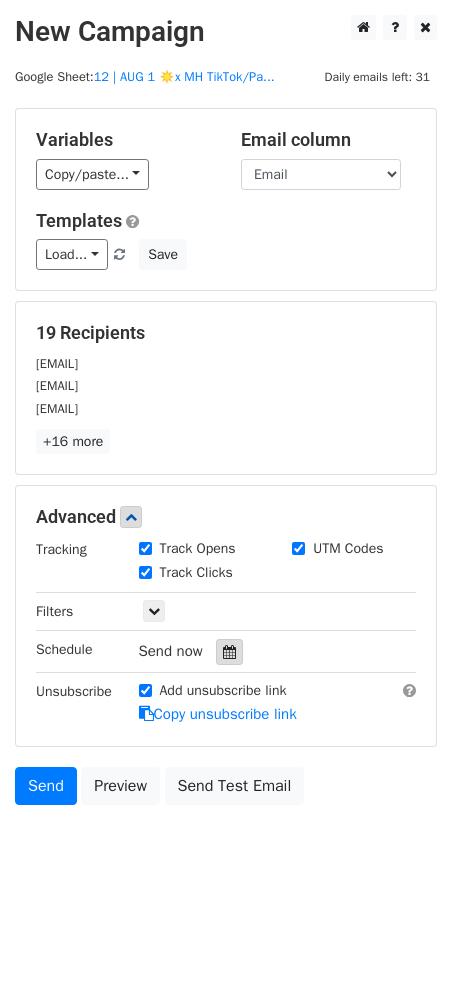click at bounding box center [229, 652] 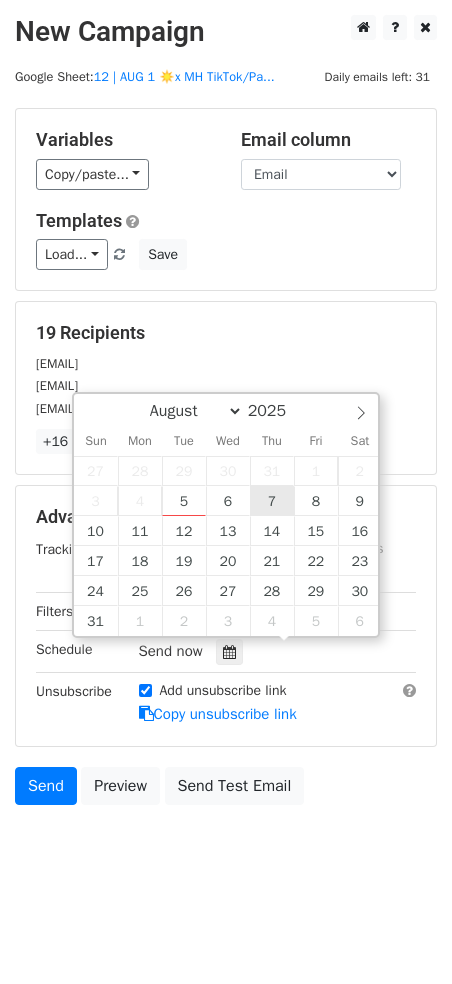 type on "[DATE] [TIME]" 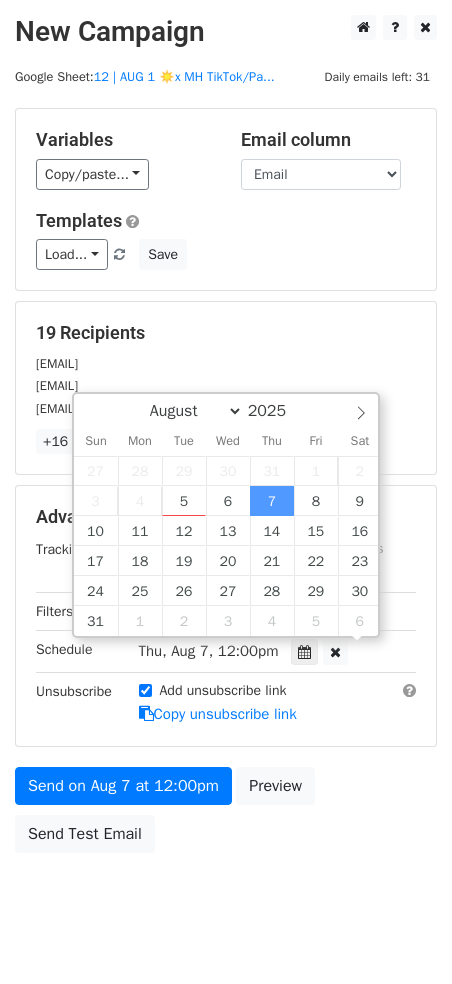 scroll, scrollTop: 1, scrollLeft: 0, axis: vertical 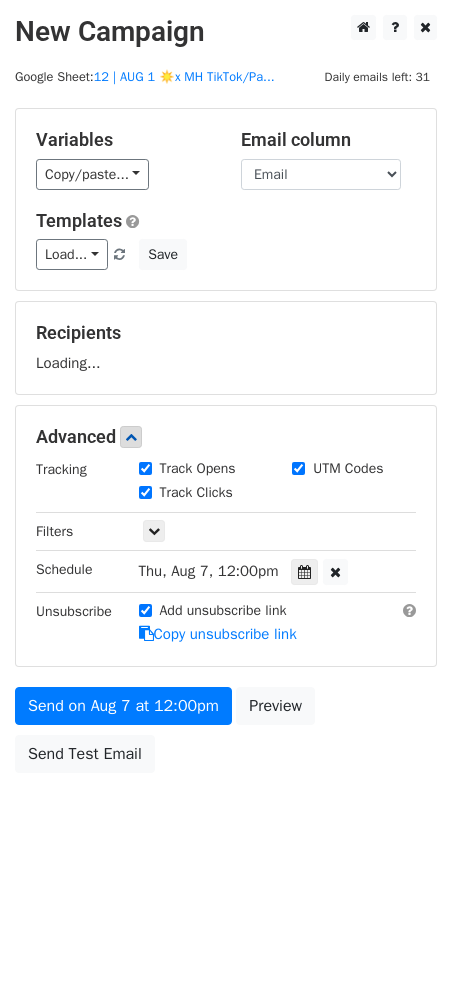 click on "Variables
Copy/paste...
{{Email}}
Email column
Email
Templates
Load...
Mental Health Marketing Roadmap
Best Platforms for Mental Health Marketing
TikTok Toolkit for Providers
Mental Health Marketing Strategy
2
1
Marketing Growth for Therapy Practices
Marketing Growth for Therapists
Clinical Practice Marketing Guide
Marketing for Clinical Practitioners
Mental Health Practice Marketing
1
Mental Health Marketing Ideas
Mental Health Marketing Strategy
Therapy Practice Marketing Plan
Therapy Practice Marketing Guide
Growth Marketing for Nutrition Providers
Marketing Guide for Nutrition Providers
Marketing Roadmap for Therapists
Nutrition Practice Marketing Plan
Save
Recipients Loading...
Advanced
Tracking
Track Opens
UTM Codes
Track Clicks
Filters
Schedule" at bounding box center (226, 445) 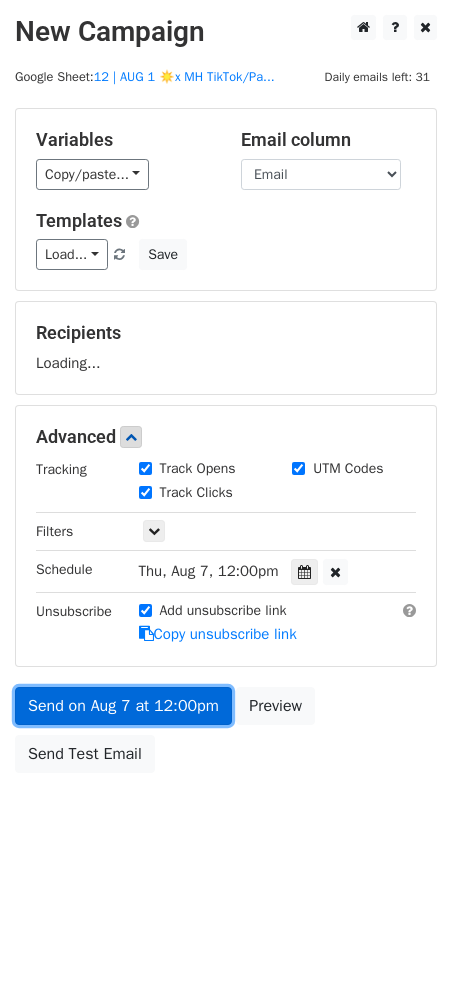 click on "Send on Aug 7 at 12:00pm" at bounding box center [123, 706] 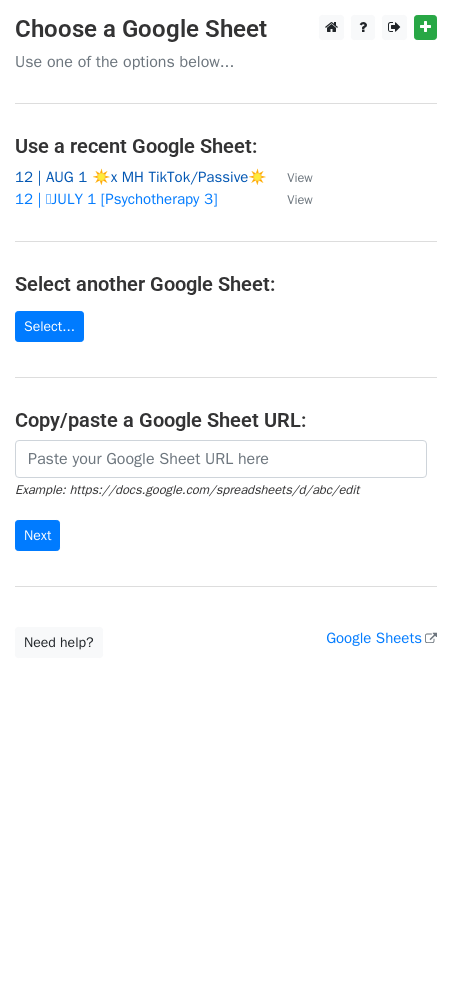 scroll, scrollTop: 0, scrollLeft: 0, axis: both 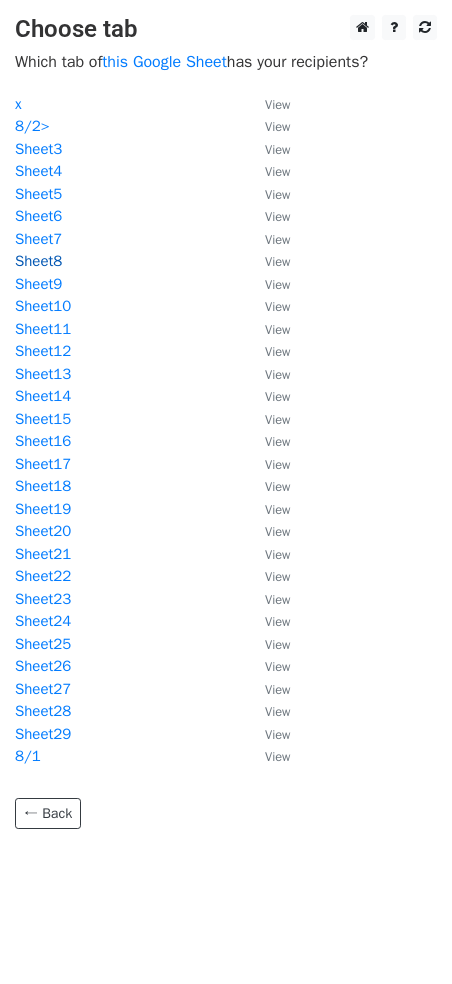 click on "Sheet8" at bounding box center [38, 261] 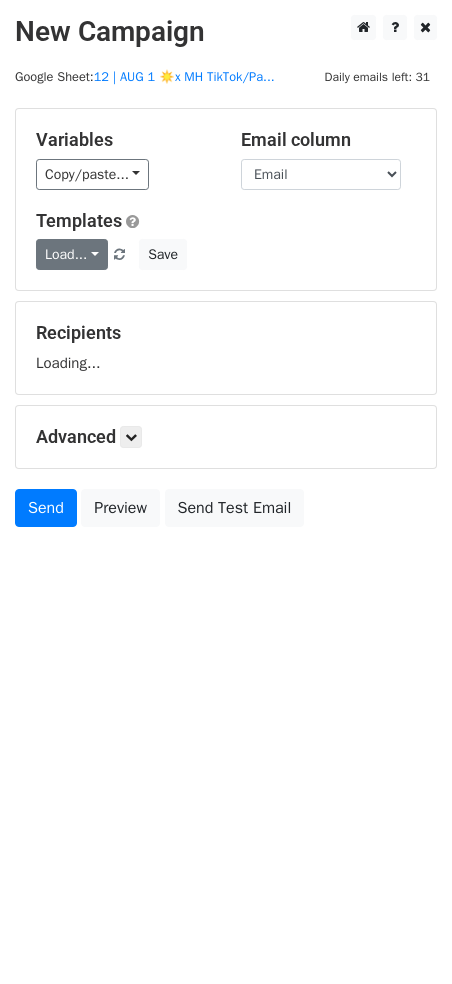 scroll, scrollTop: 0, scrollLeft: 0, axis: both 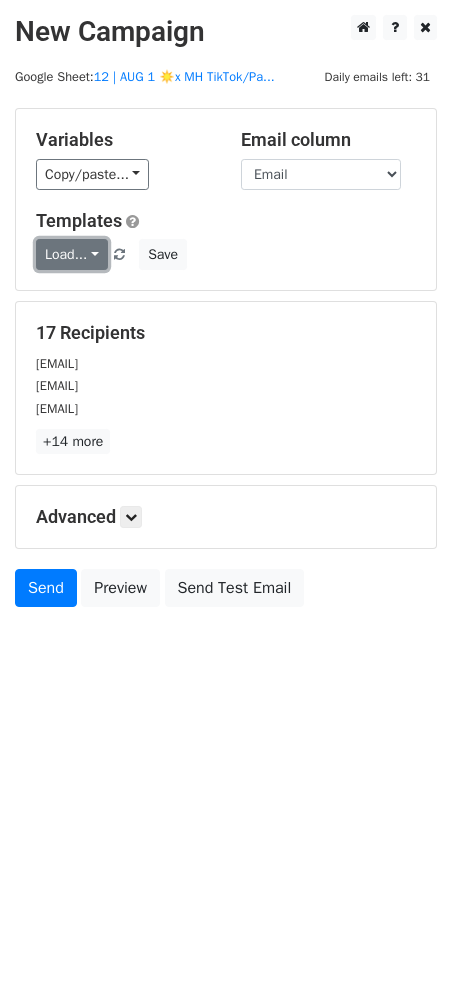click on "Load..." at bounding box center (72, 254) 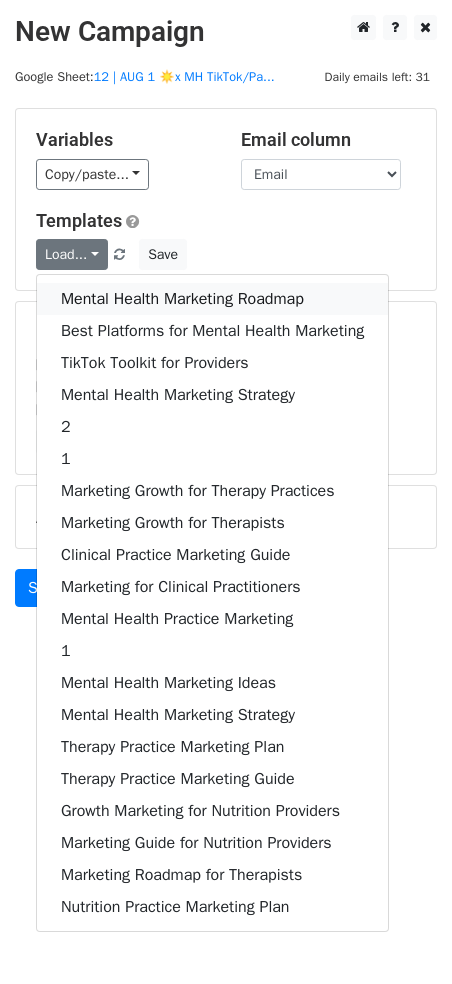 click on "Mental Health Marketing Roadmap" at bounding box center (212, 299) 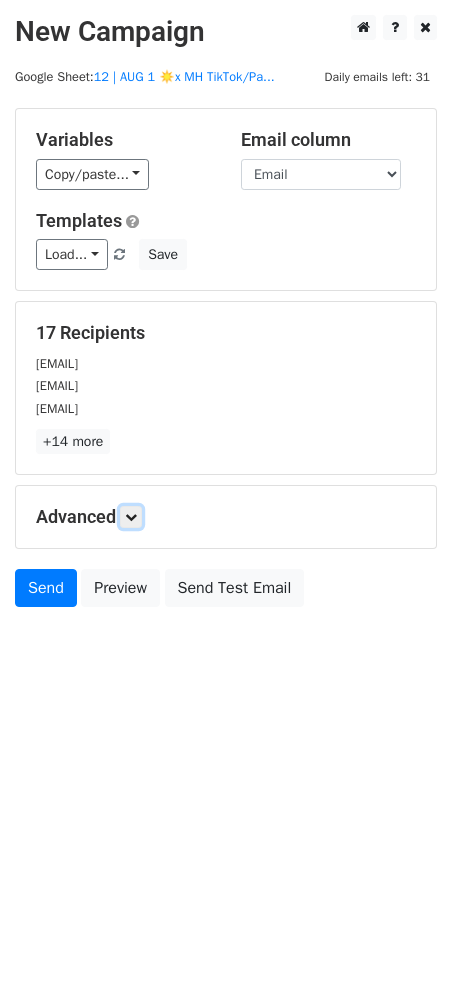 drag, startPoint x: 136, startPoint y: 516, endPoint x: 138, endPoint y: 529, distance: 13.152946 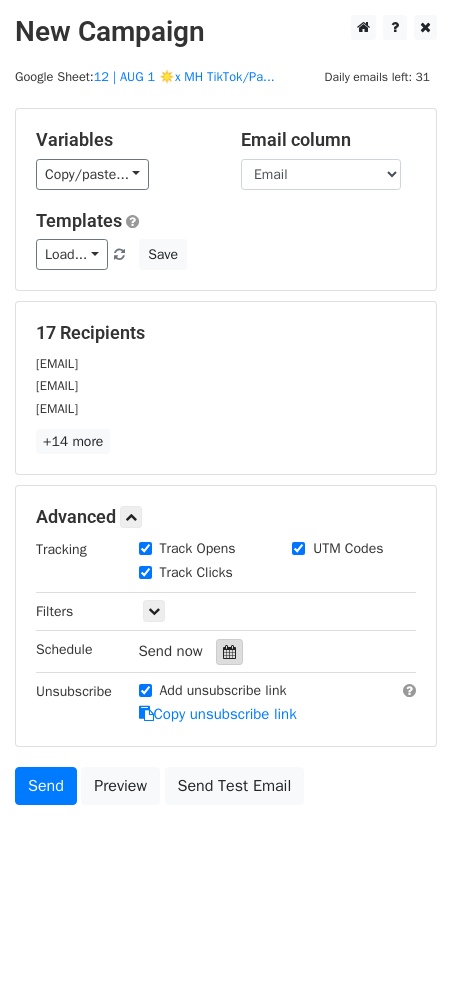 click at bounding box center [229, 652] 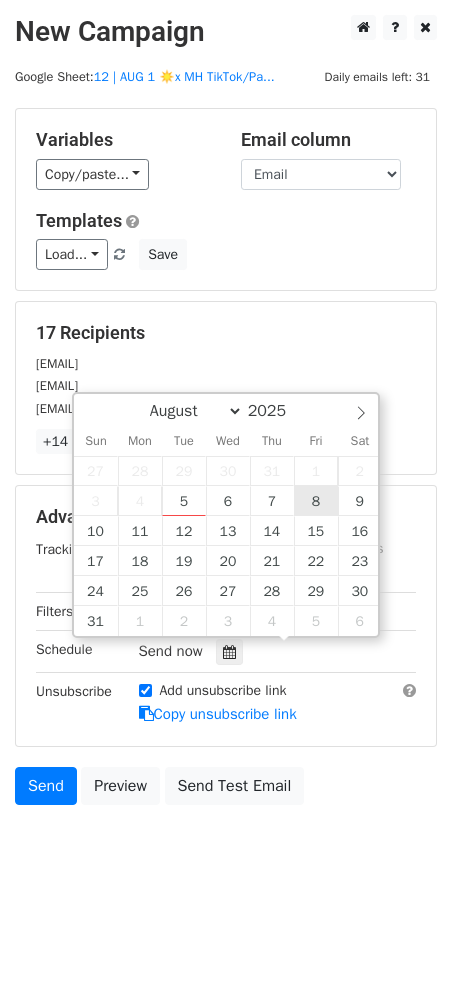 type on "2025-08-08 12:00" 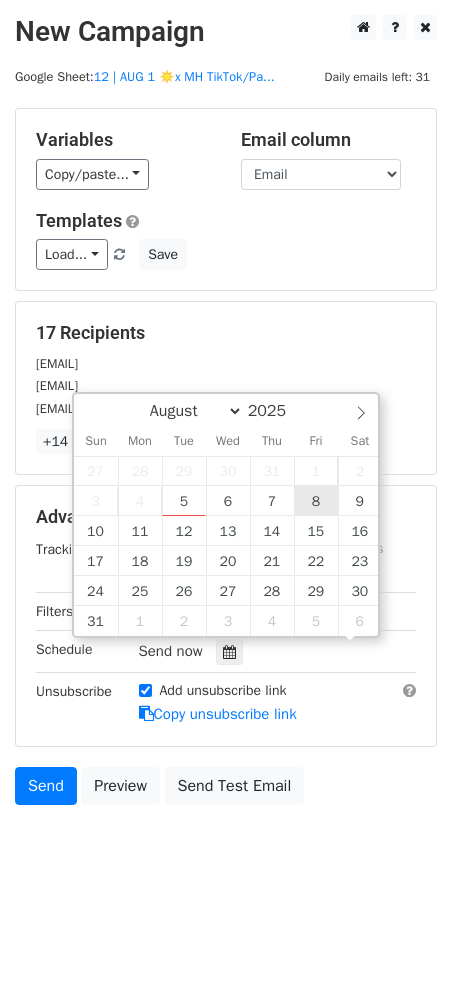 scroll, scrollTop: 1, scrollLeft: 0, axis: vertical 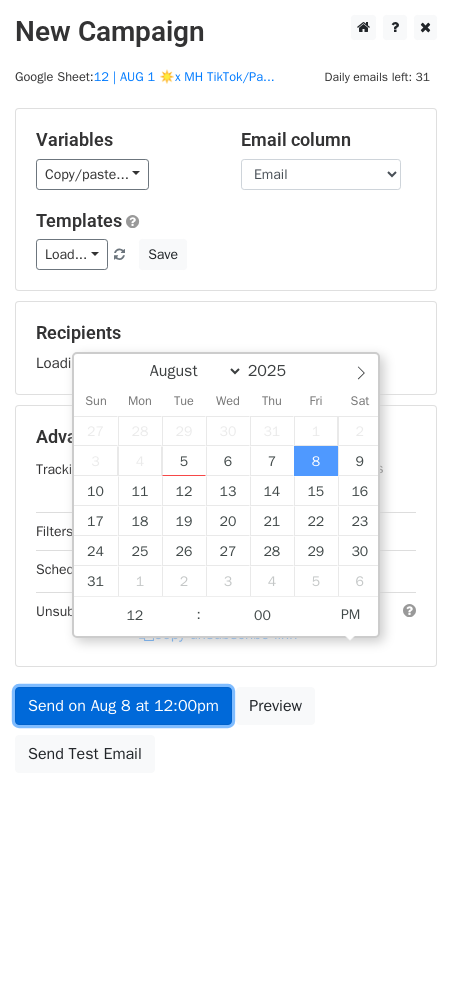 click on "Send on Aug 8 at 12:00pm" at bounding box center [123, 706] 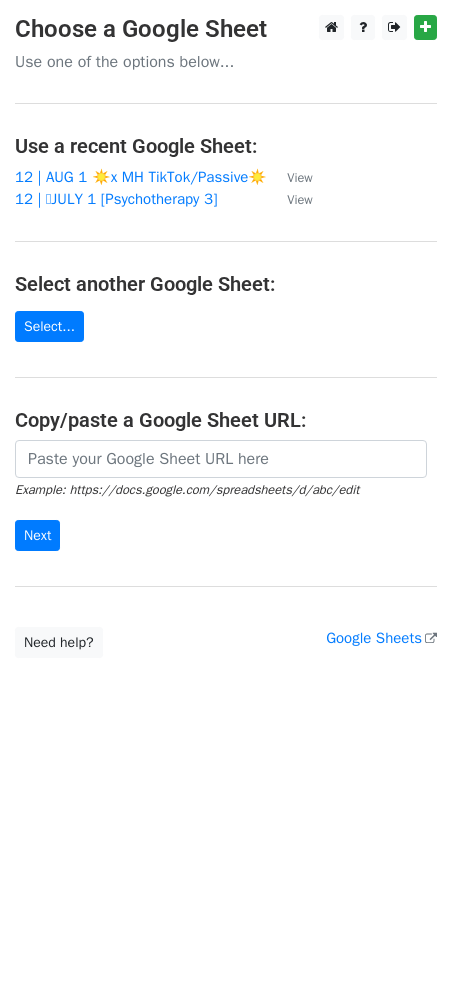 scroll, scrollTop: 0, scrollLeft: 0, axis: both 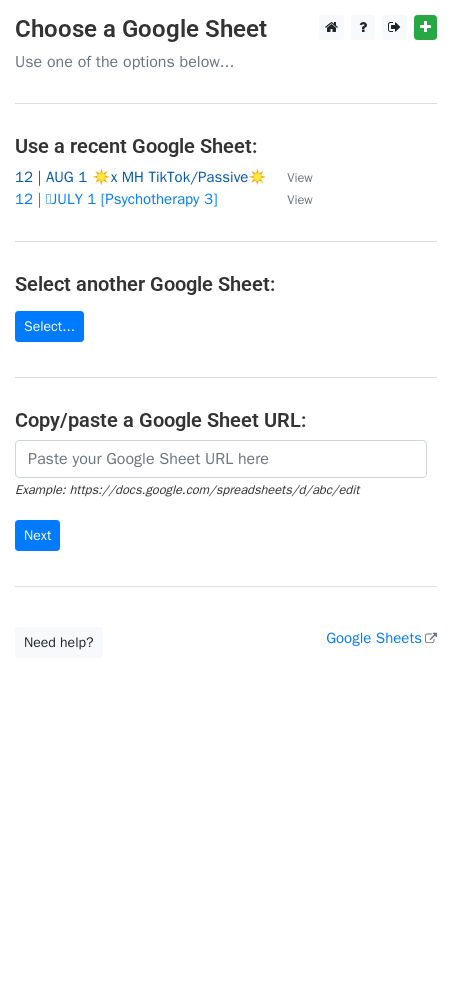 click on "12 | AUG 1 ☀️x MH TikTok/Passive☀️" at bounding box center (141, 177) 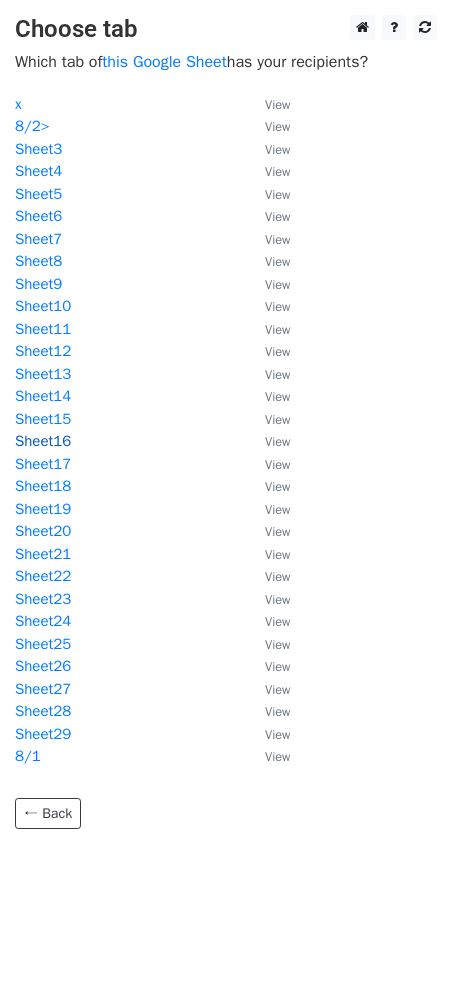 scroll, scrollTop: 0, scrollLeft: 0, axis: both 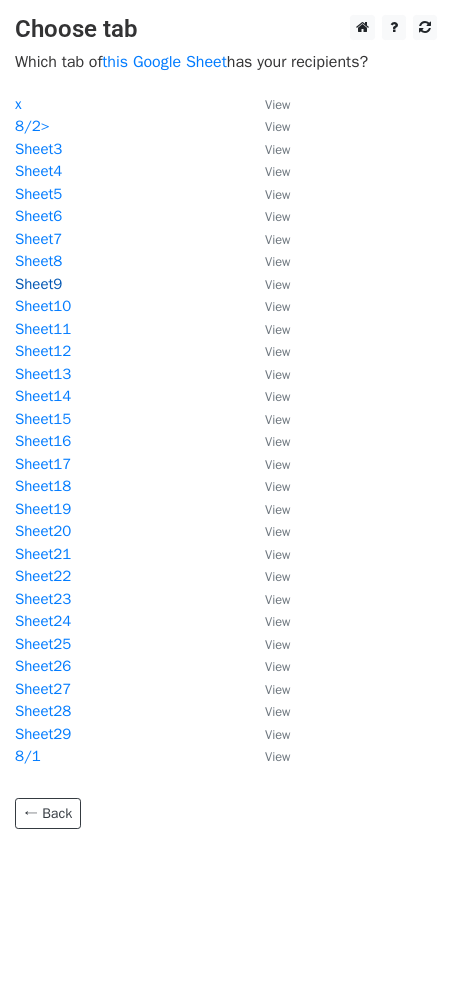 click on "Sheet9" at bounding box center [38, 284] 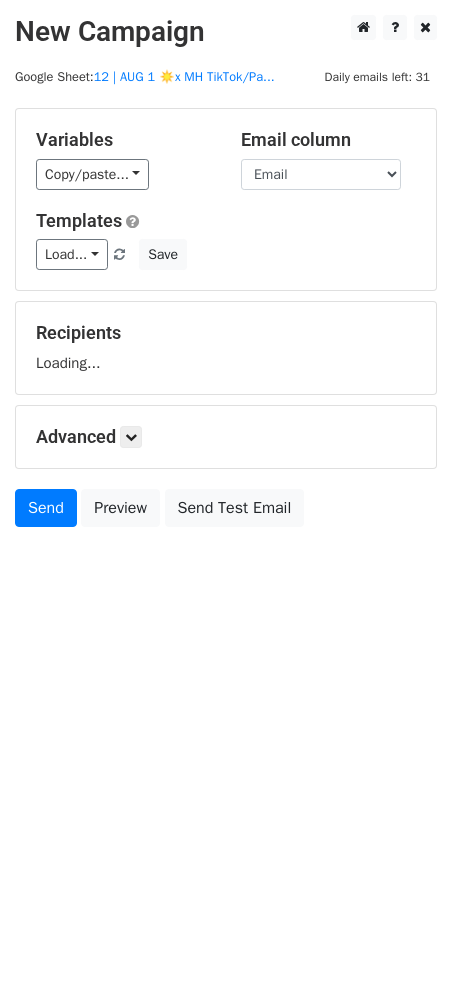 scroll, scrollTop: 0, scrollLeft: 0, axis: both 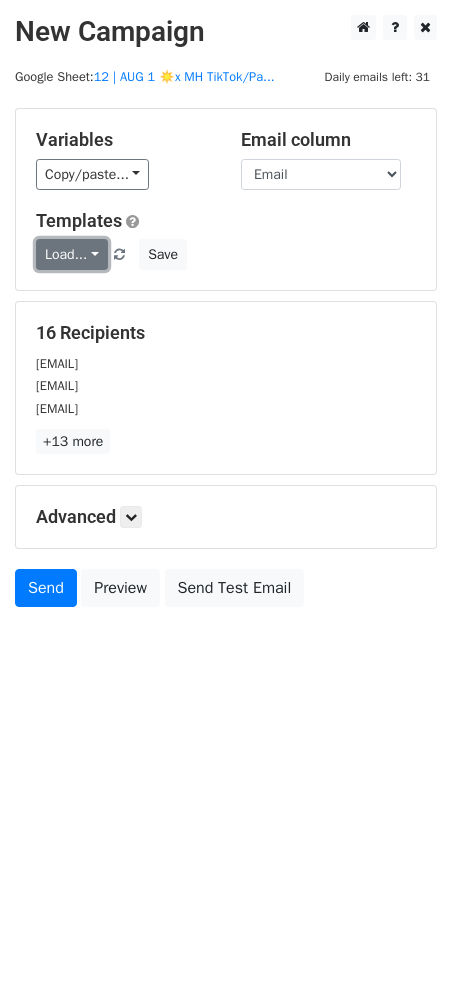 click on "Load..." at bounding box center (72, 254) 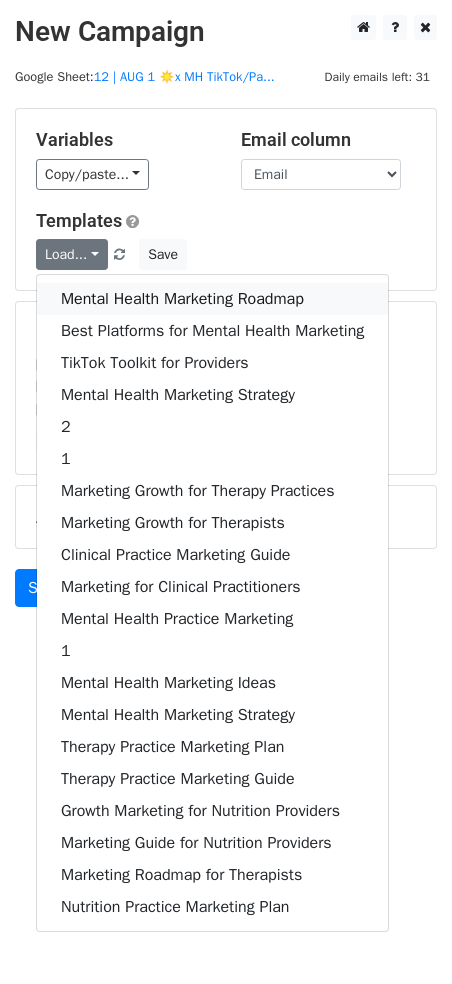 click on "Mental Health Marketing Roadmap" at bounding box center (212, 299) 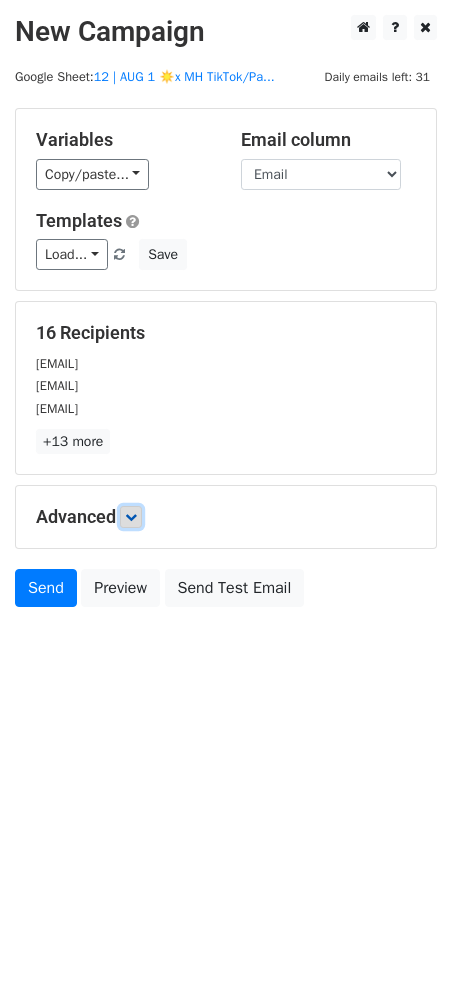 click at bounding box center (131, 517) 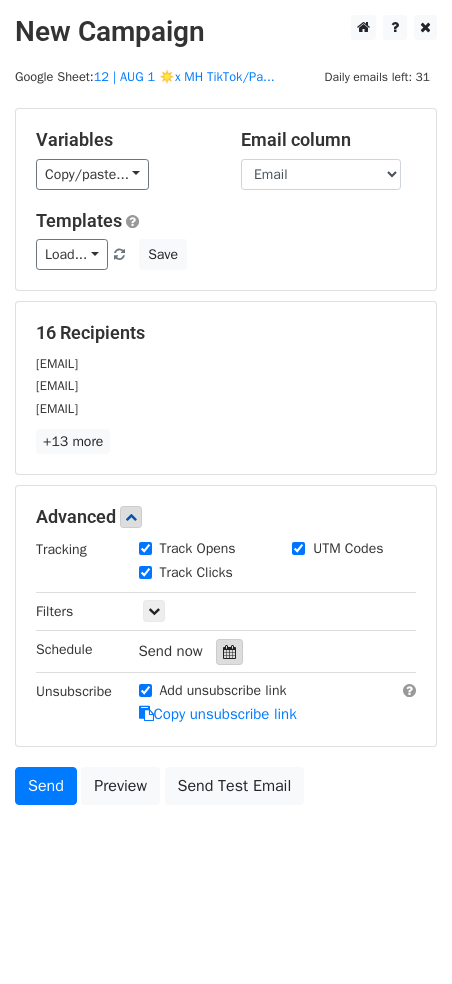 click at bounding box center (229, 652) 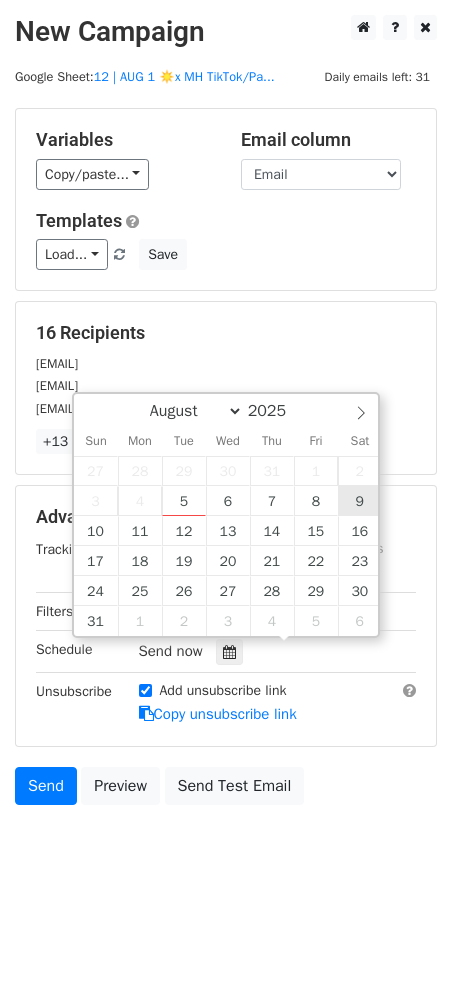 type on "2025-08-09 12:00" 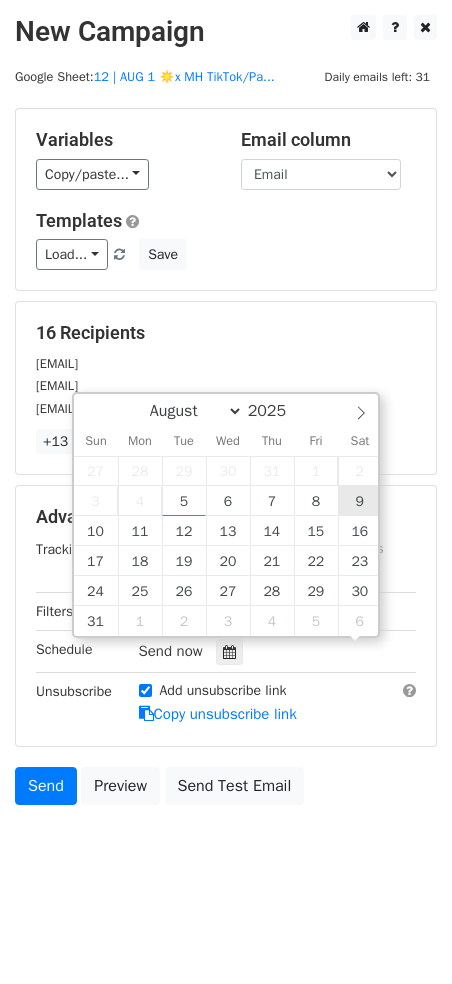 scroll, scrollTop: 1, scrollLeft: 0, axis: vertical 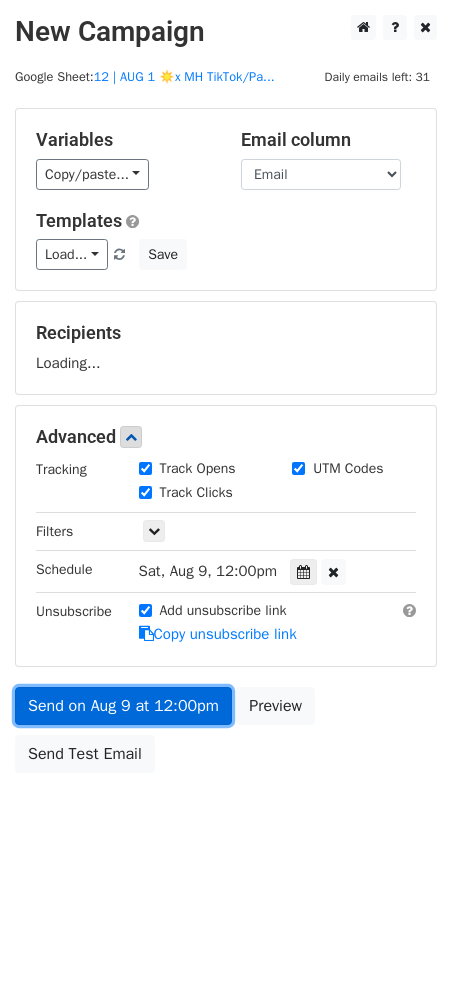 click on "Send on Aug 9 at 12:00pm" at bounding box center [123, 706] 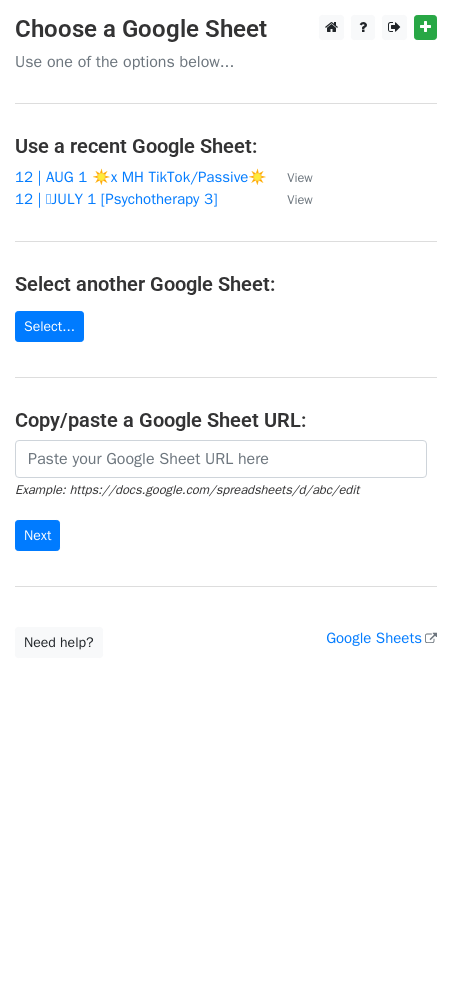 scroll, scrollTop: 0, scrollLeft: 0, axis: both 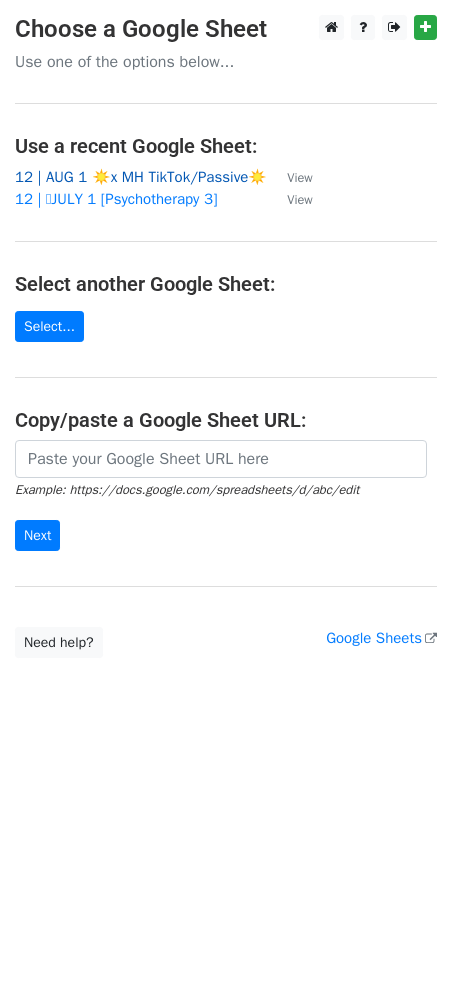 click on "12 | AUG 1 ☀️x MH TikTok/Passive☀️" at bounding box center (141, 177) 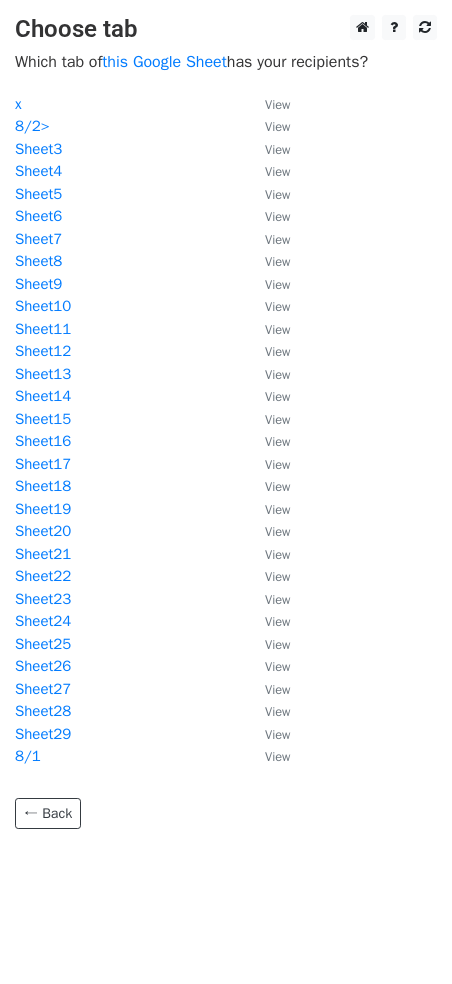 scroll, scrollTop: 0, scrollLeft: 0, axis: both 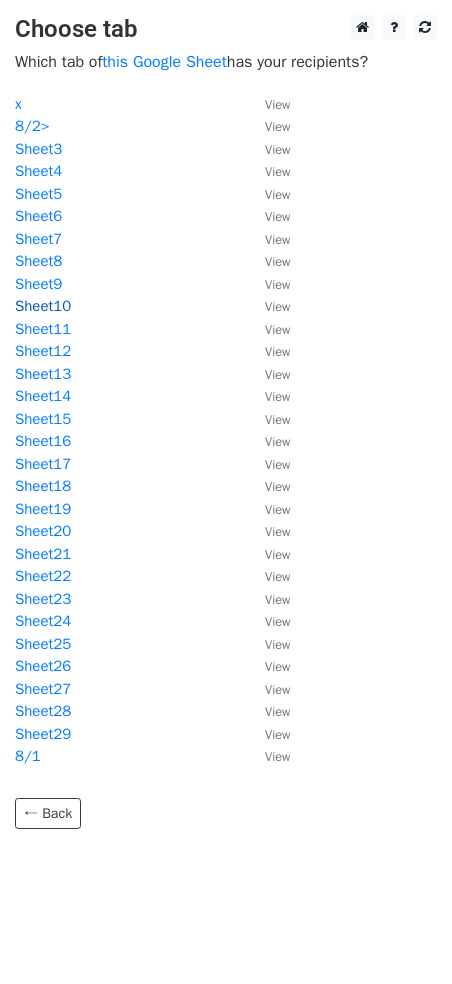 click on "Sheet10" at bounding box center [43, 306] 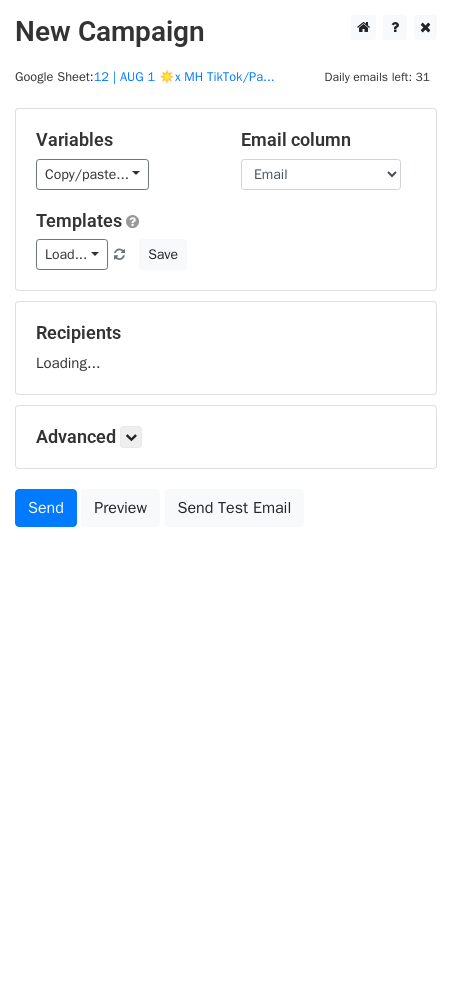 scroll, scrollTop: 0, scrollLeft: 0, axis: both 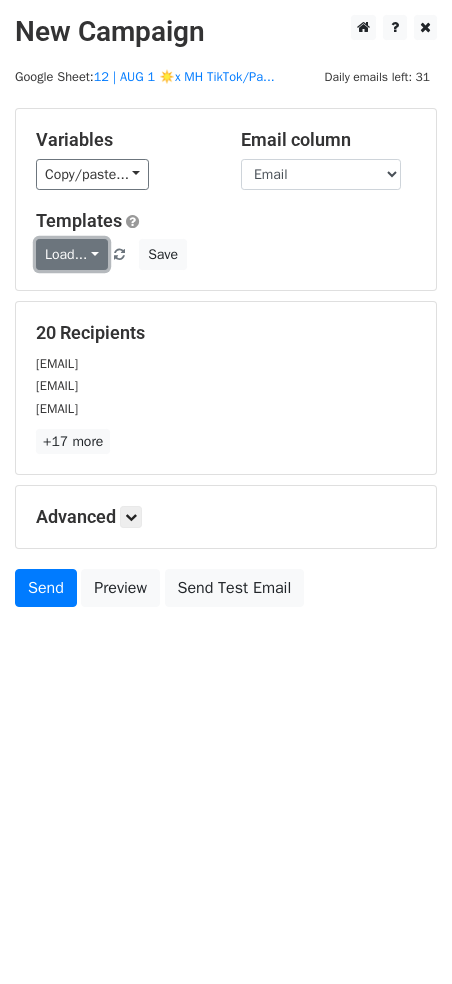 click on "Load..." at bounding box center (72, 254) 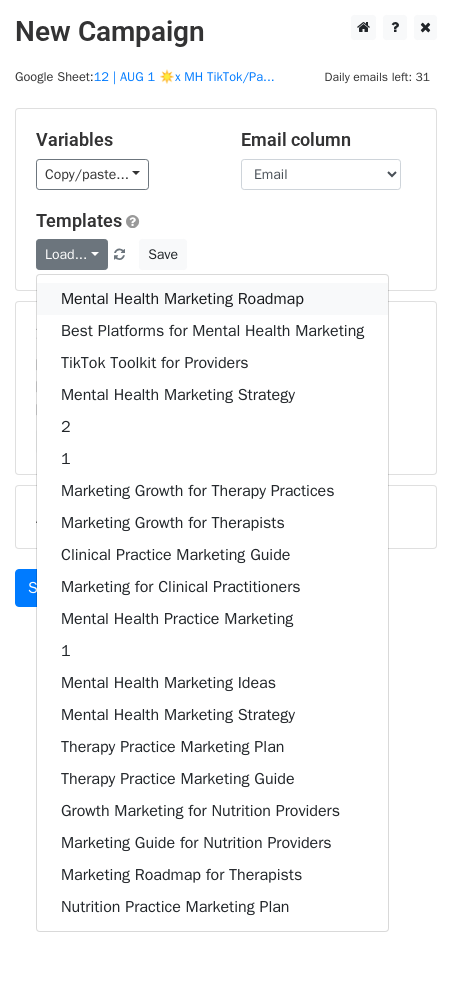 click on "Mental Health Marketing Roadmap" at bounding box center (212, 299) 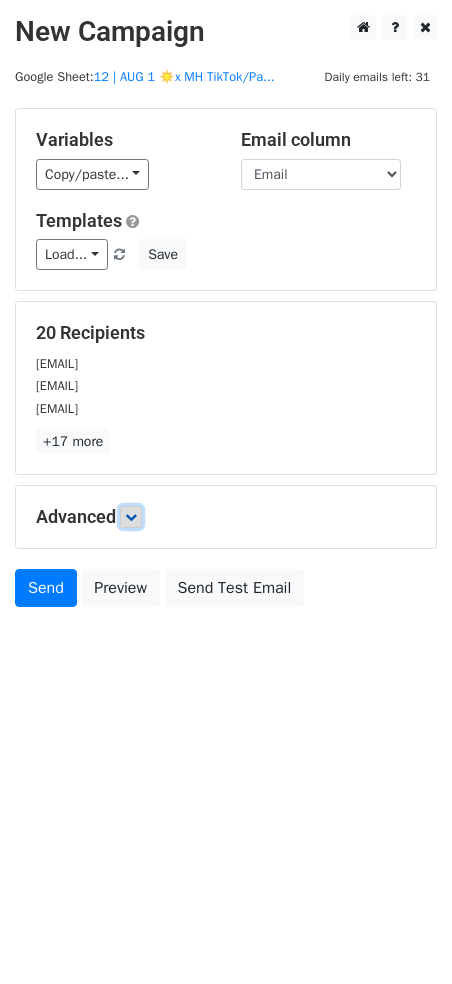 click at bounding box center [131, 517] 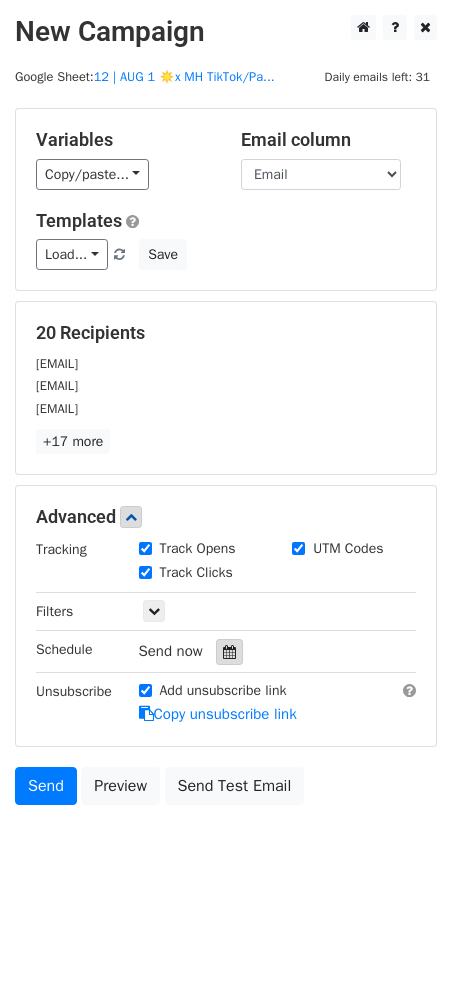 drag, startPoint x: 228, startPoint y: 628, endPoint x: 228, endPoint y: 639, distance: 11 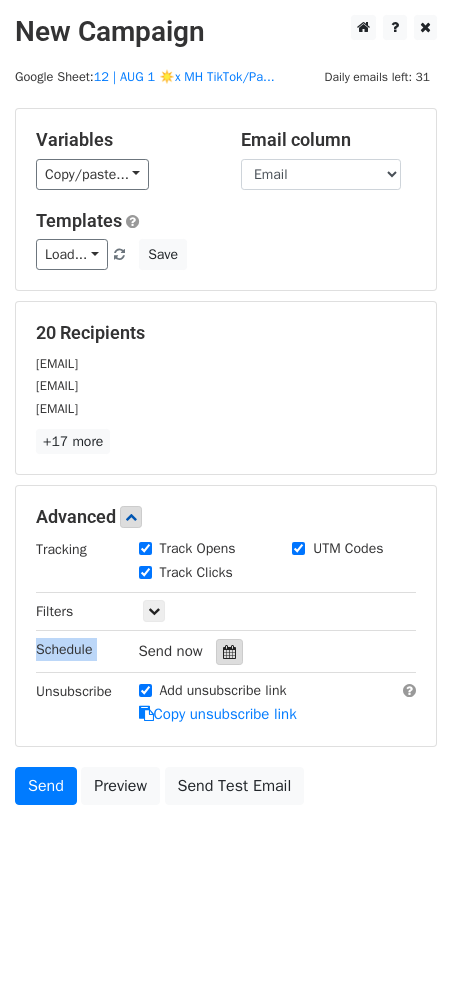 click at bounding box center [229, 652] 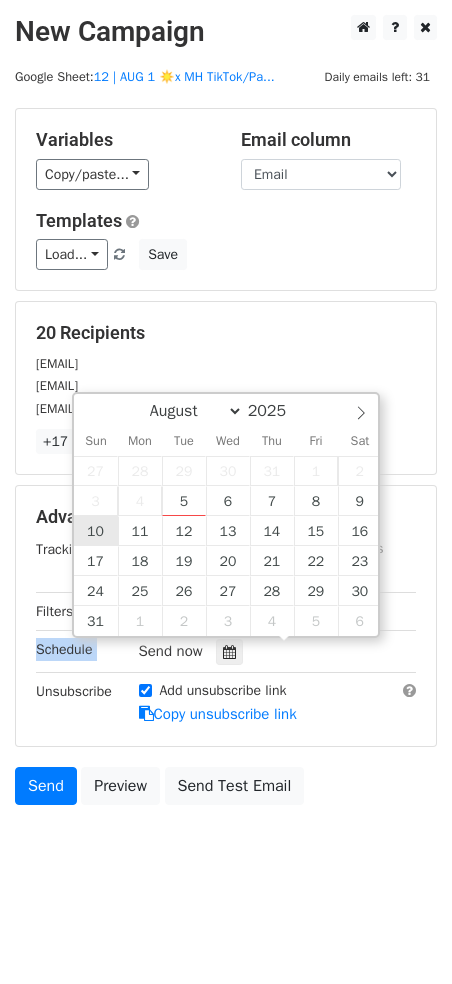 type on "[DATE] [TIME]" 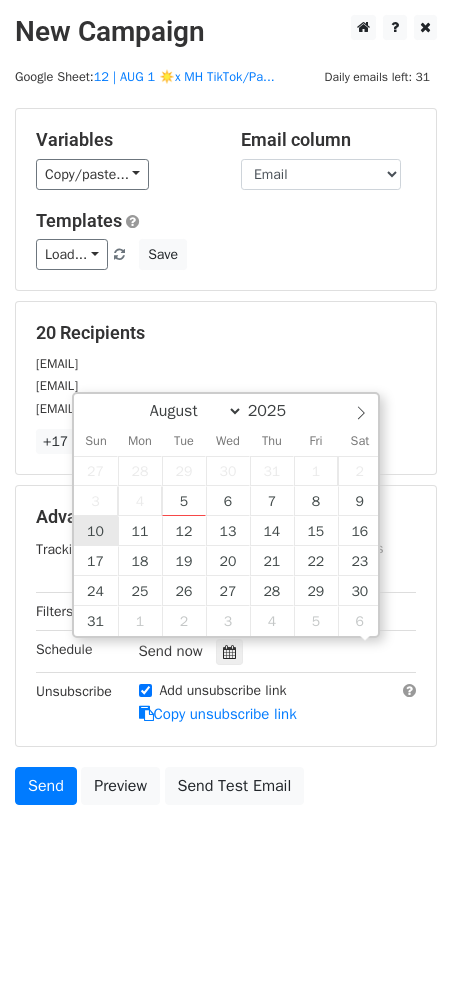 scroll, scrollTop: 1, scrollLeft: 0, axis: vertical 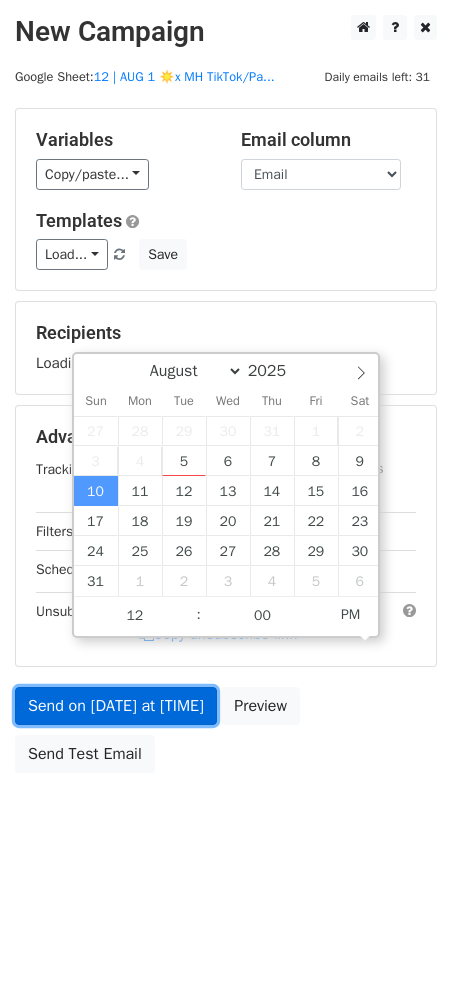 click on "Send on [DATE] at [TIME]" at bounding box center [116, 706] 